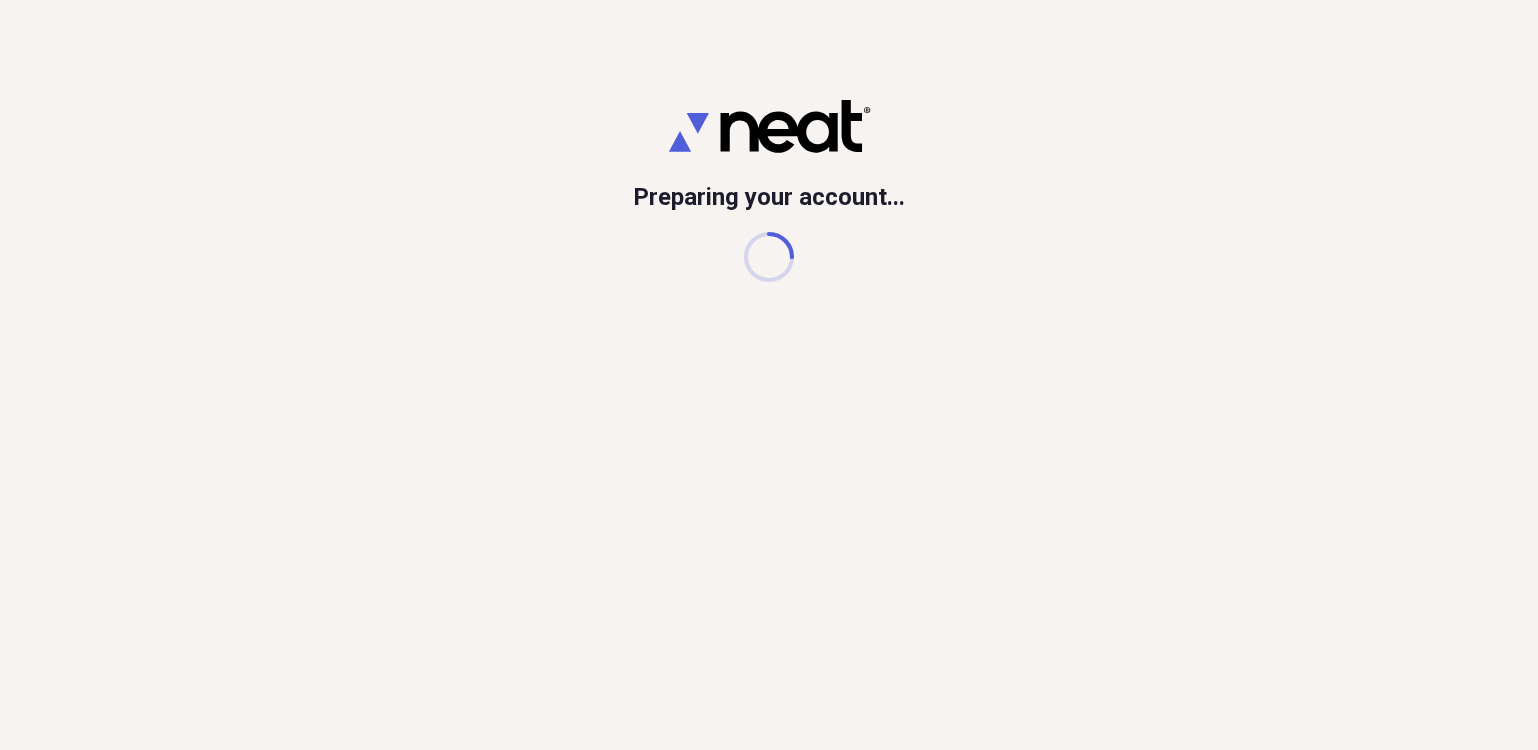 scroll, scrollTop: 0, scrollLeft: 0, axis: both 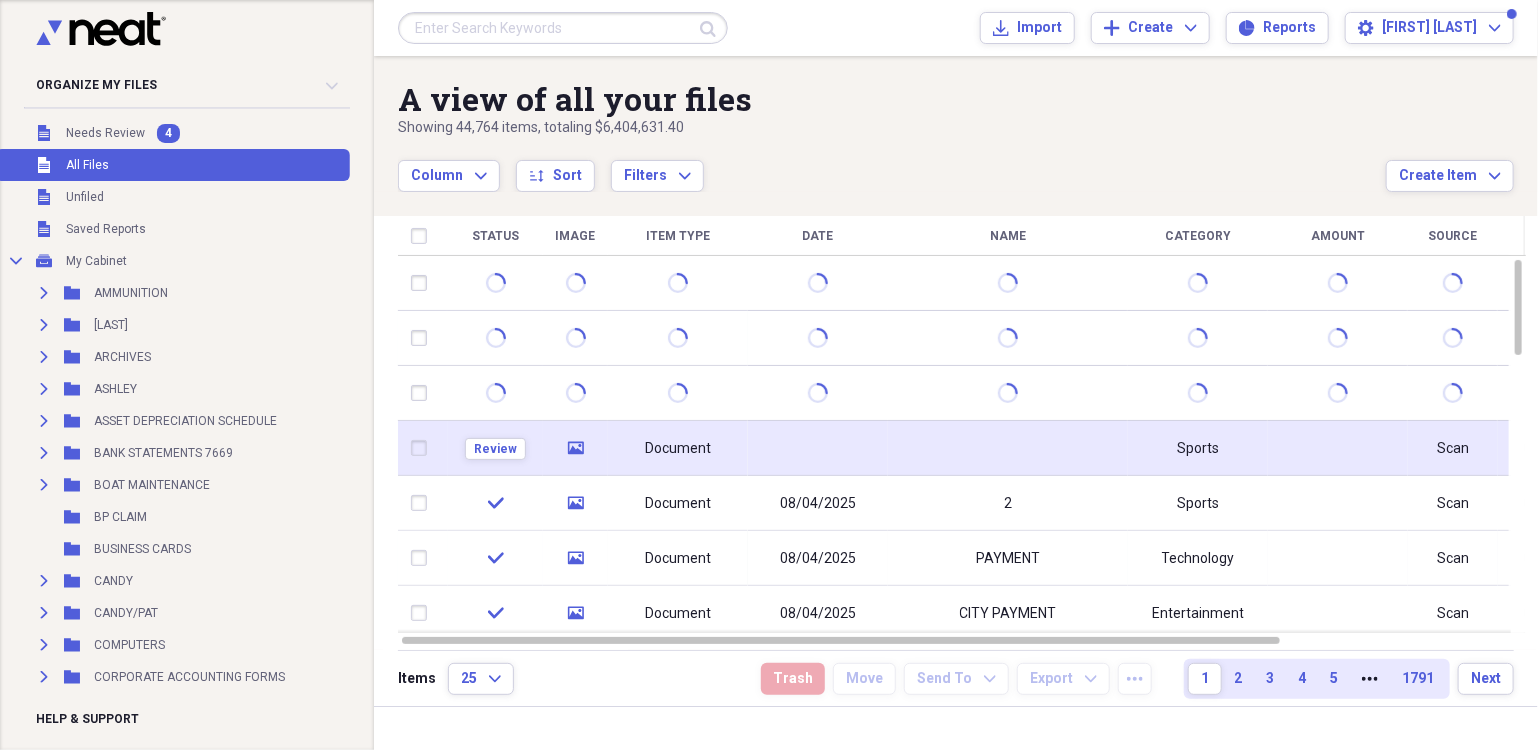 click at bounding box center [818, 448] 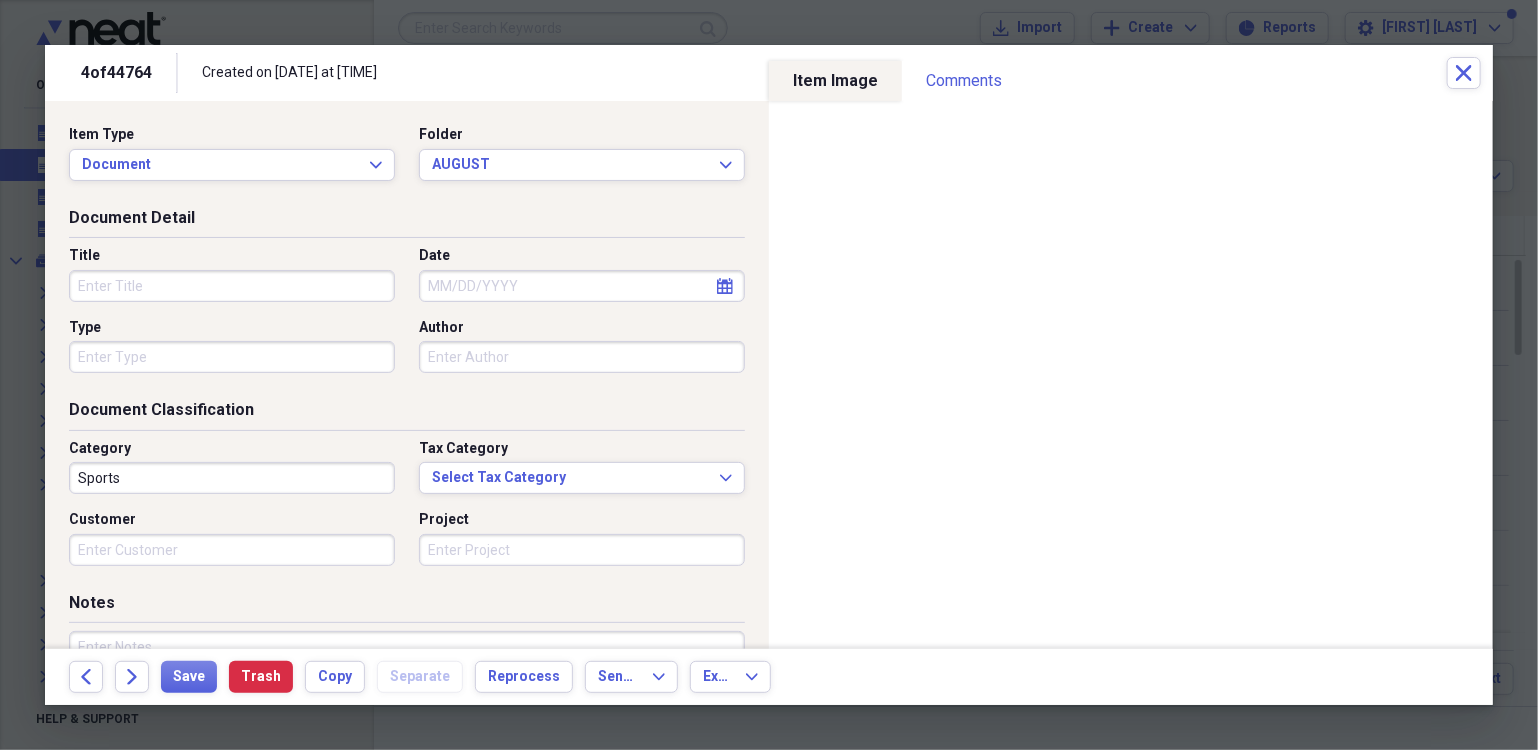 click on "Title" at bounding box center (232, 286) 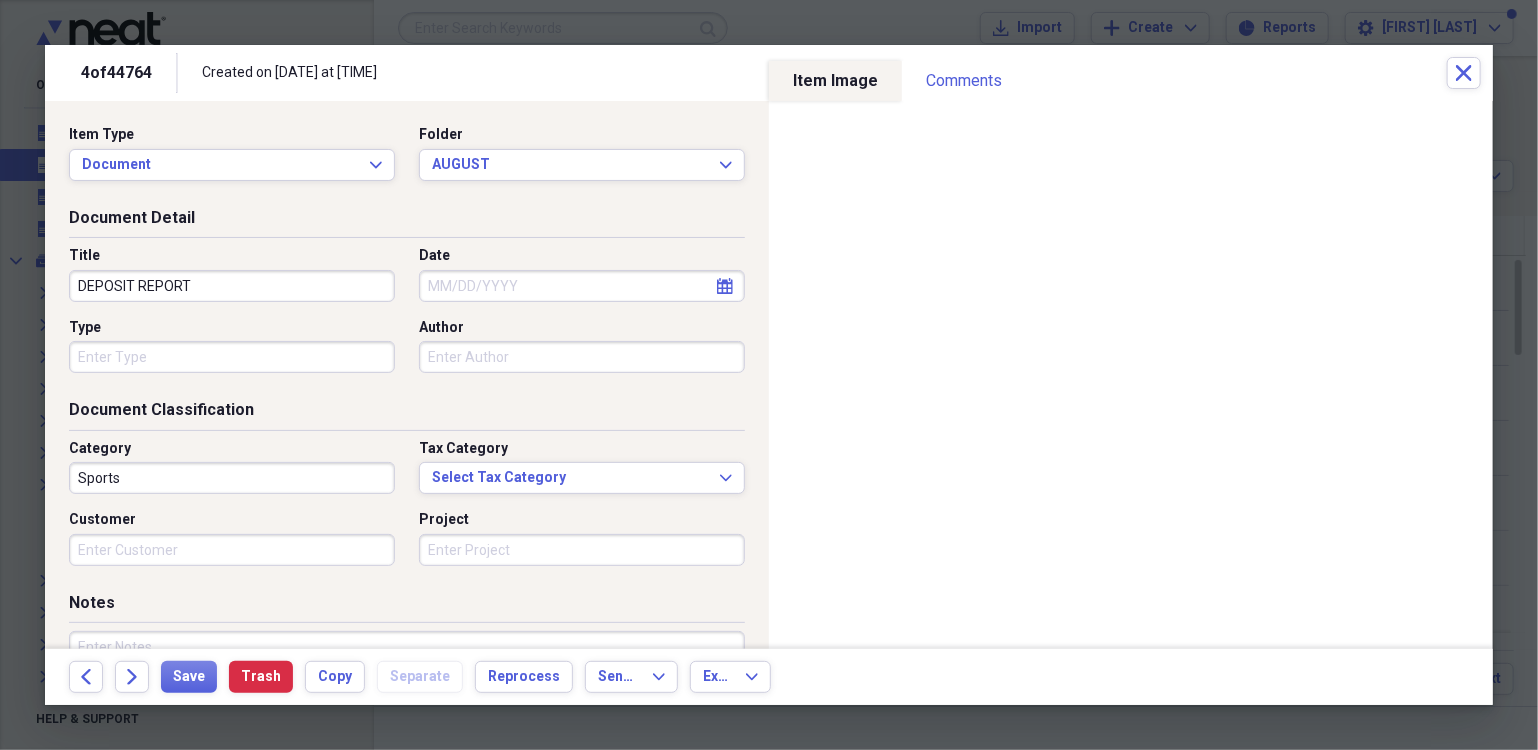 type on "DEPOSIT REPORT" 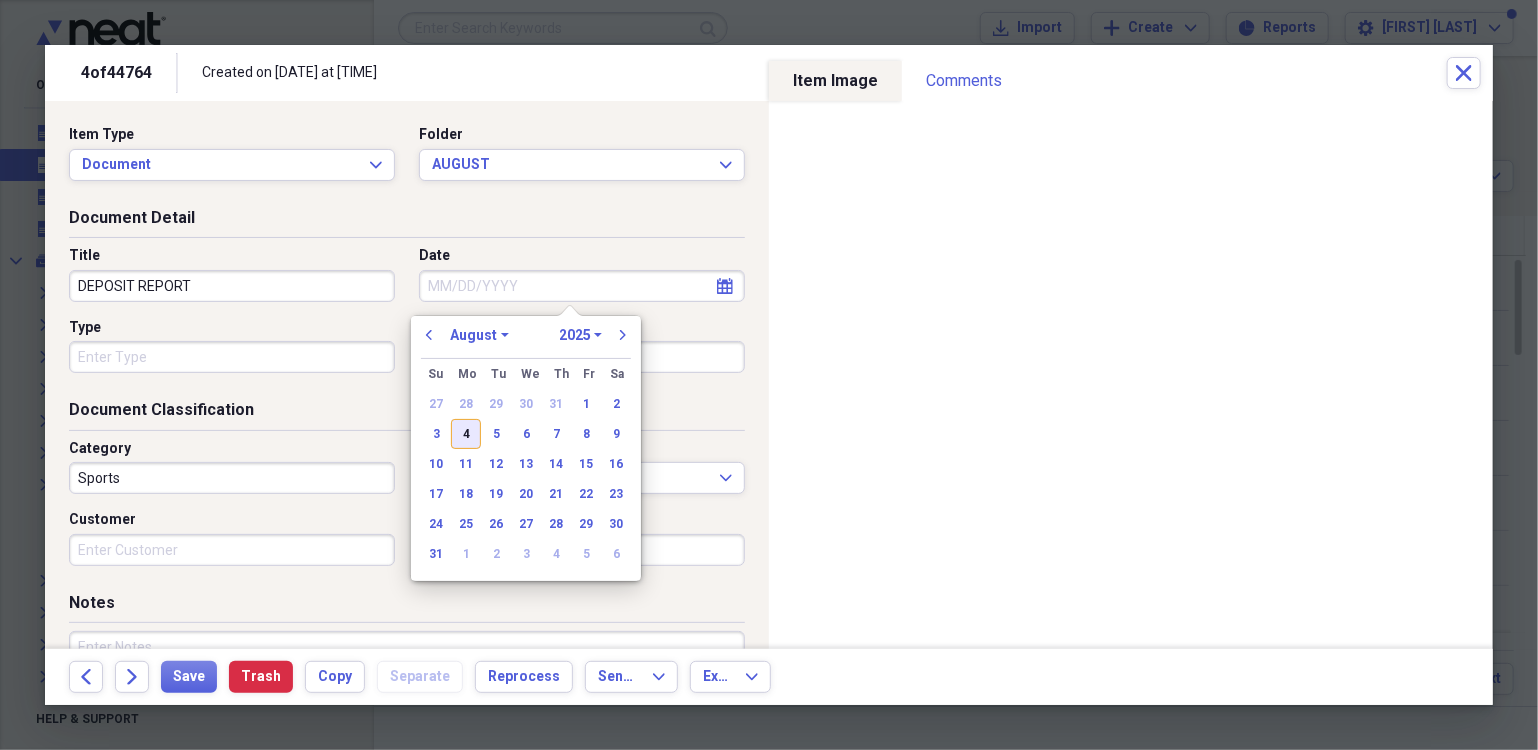 click on "4" at bounding box center [466, 434] 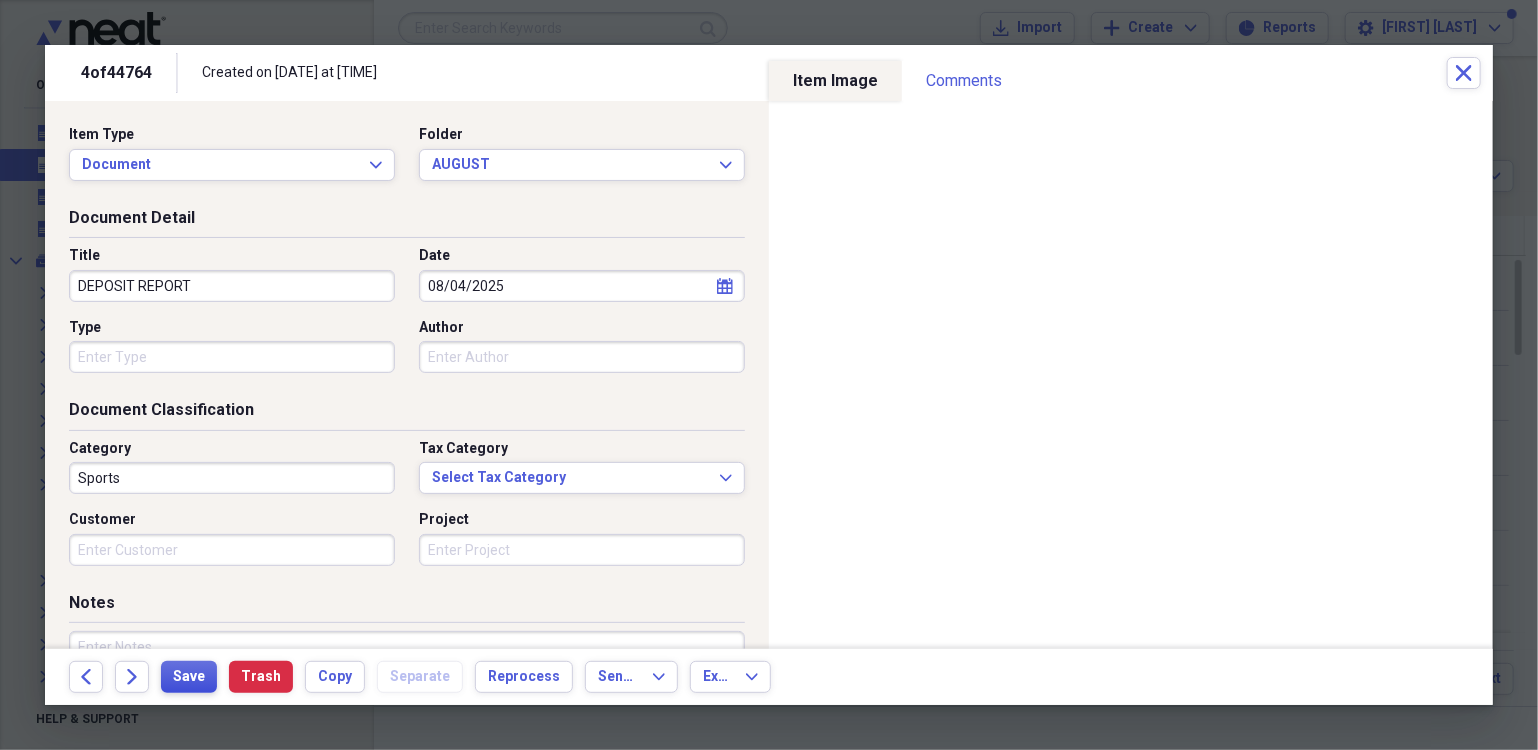 click on "Save" at bounding box center (189, 677) 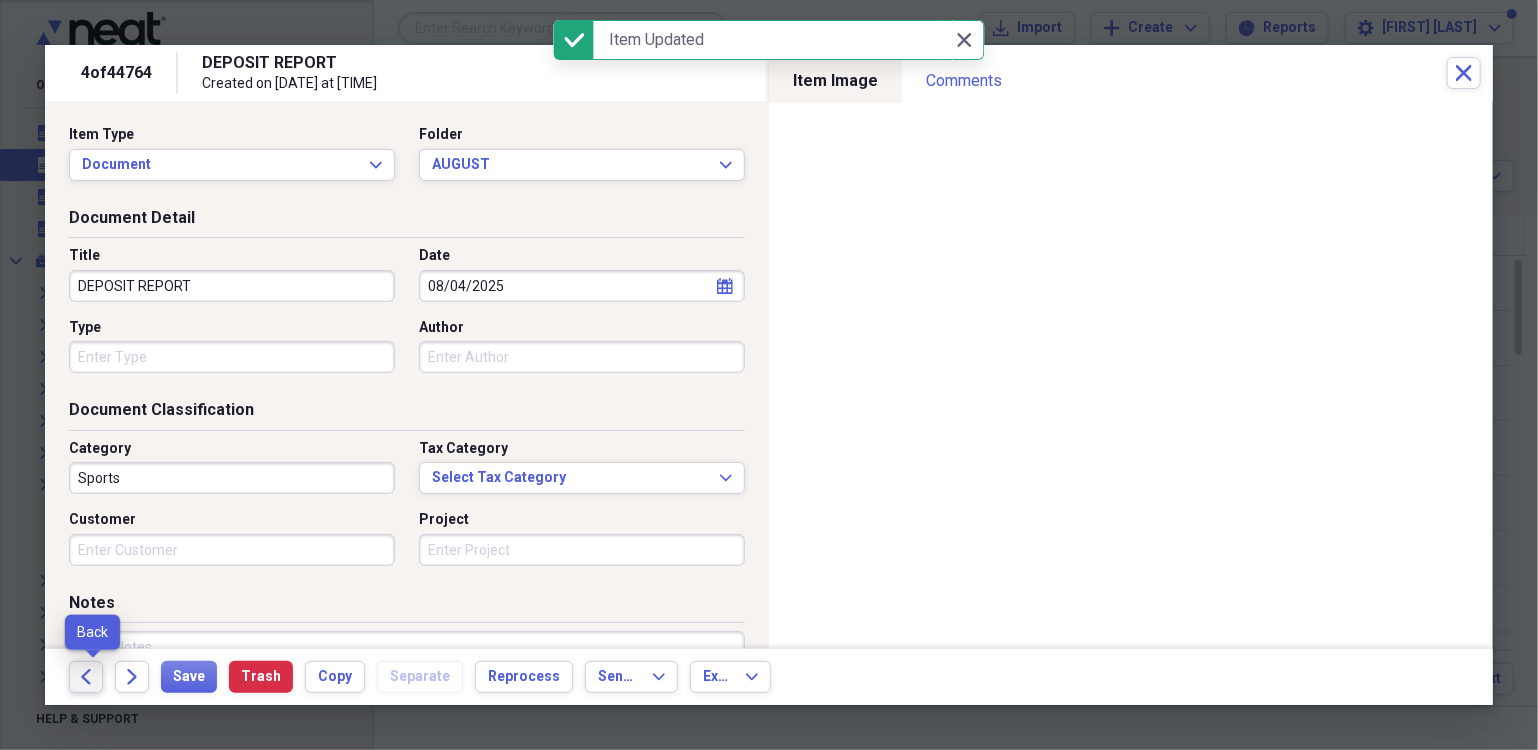 click on "Back" 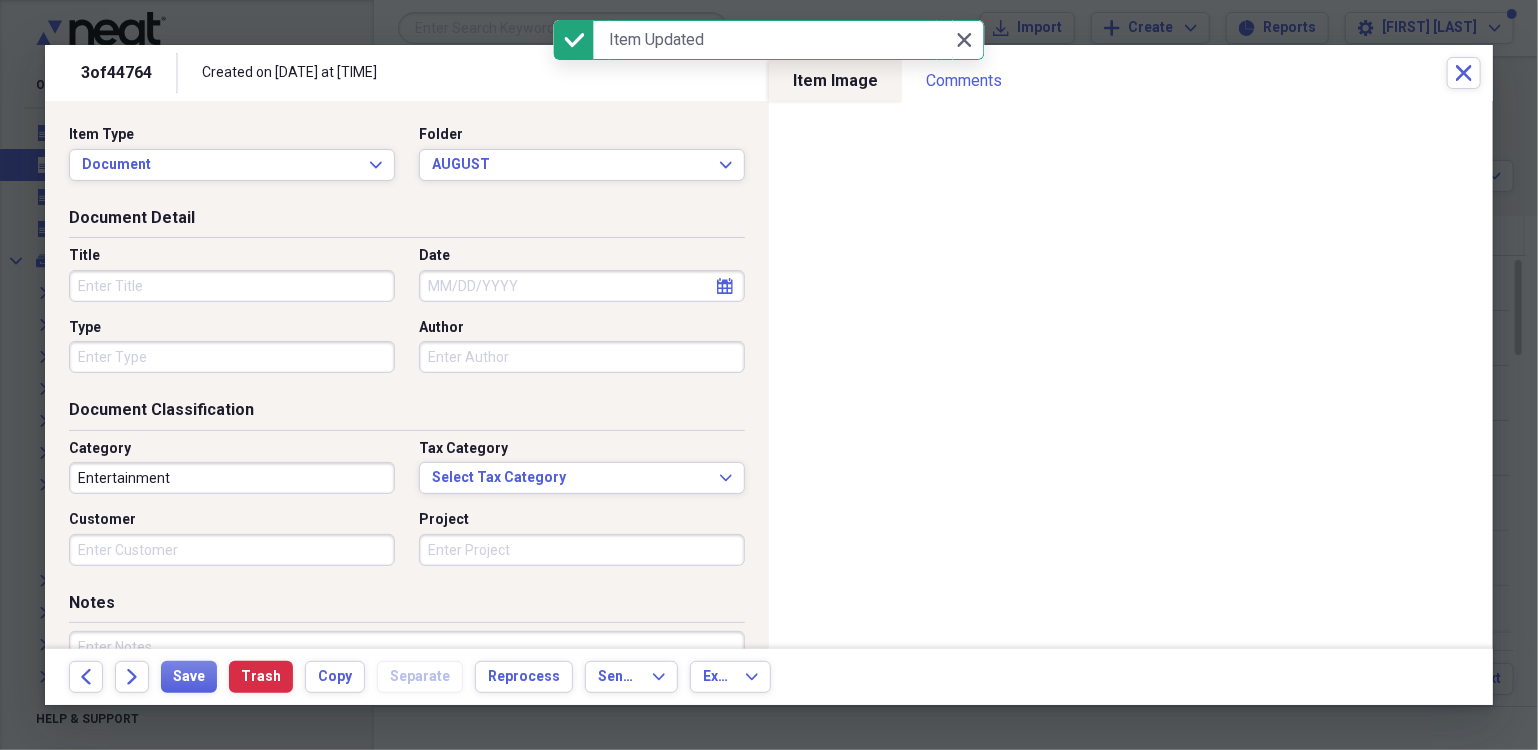 click on "Title" at bounding box center (232, 286) 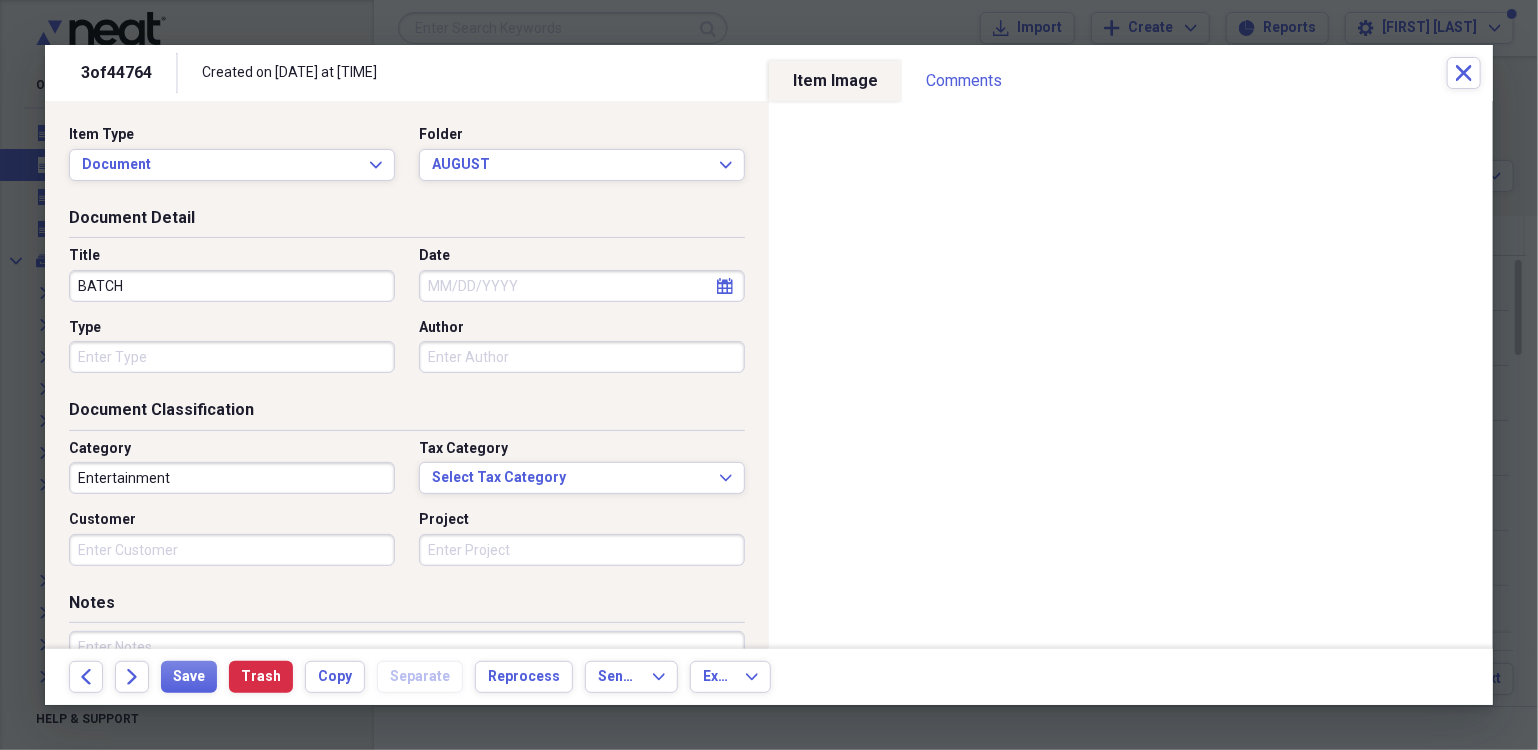 type on "BATCH" 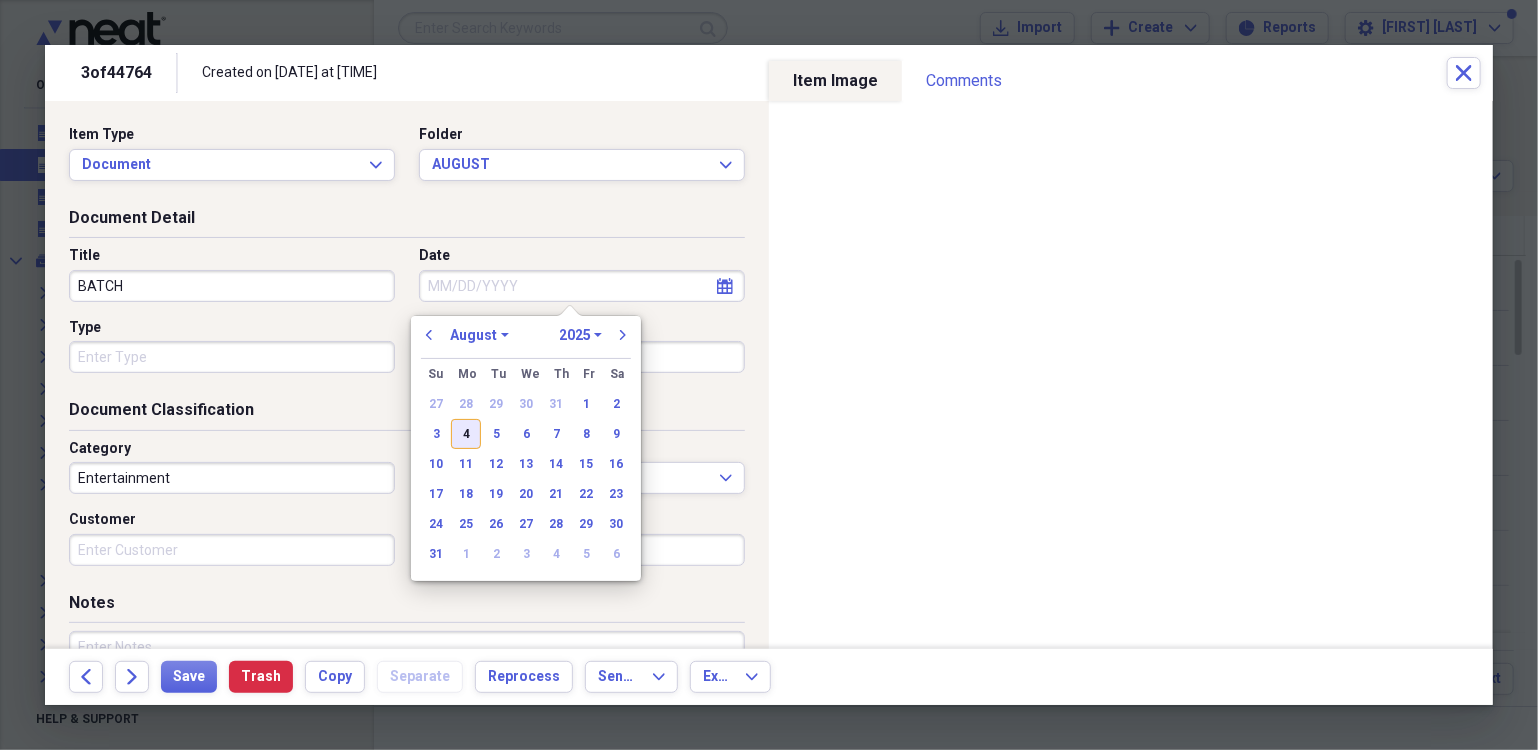click on "4" at bounding box center (466, 434) 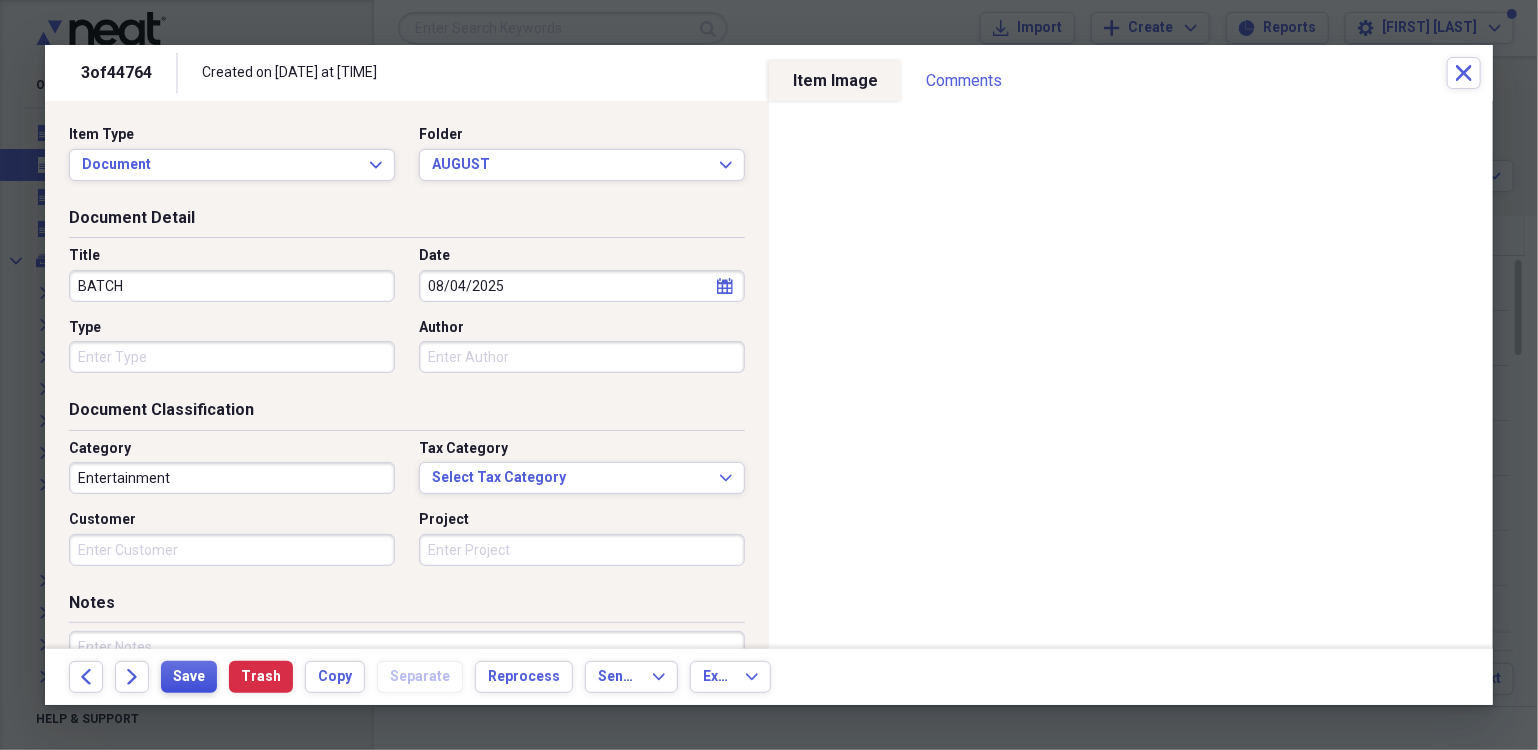 click on "Save" at bounding box center (189, 677) 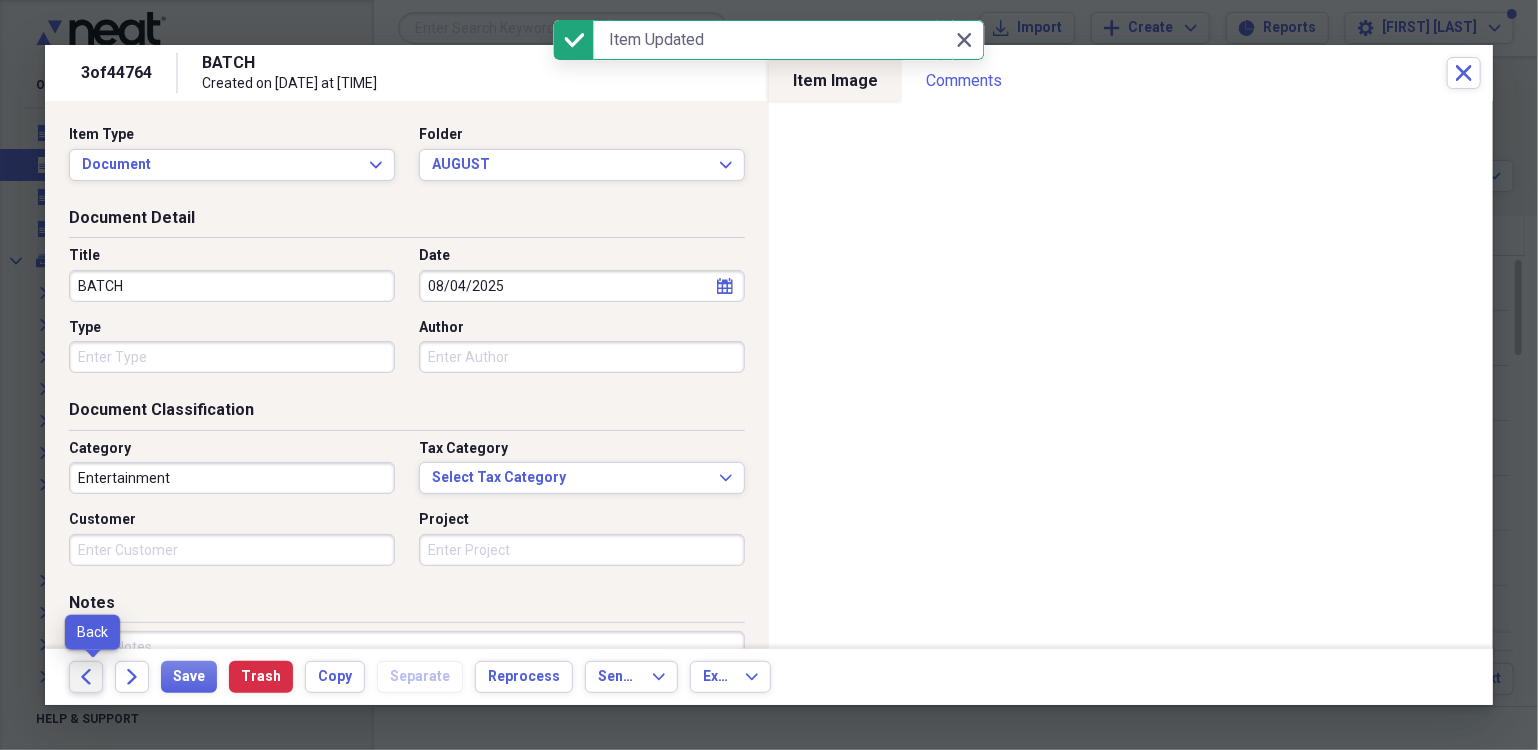 click on "Back" 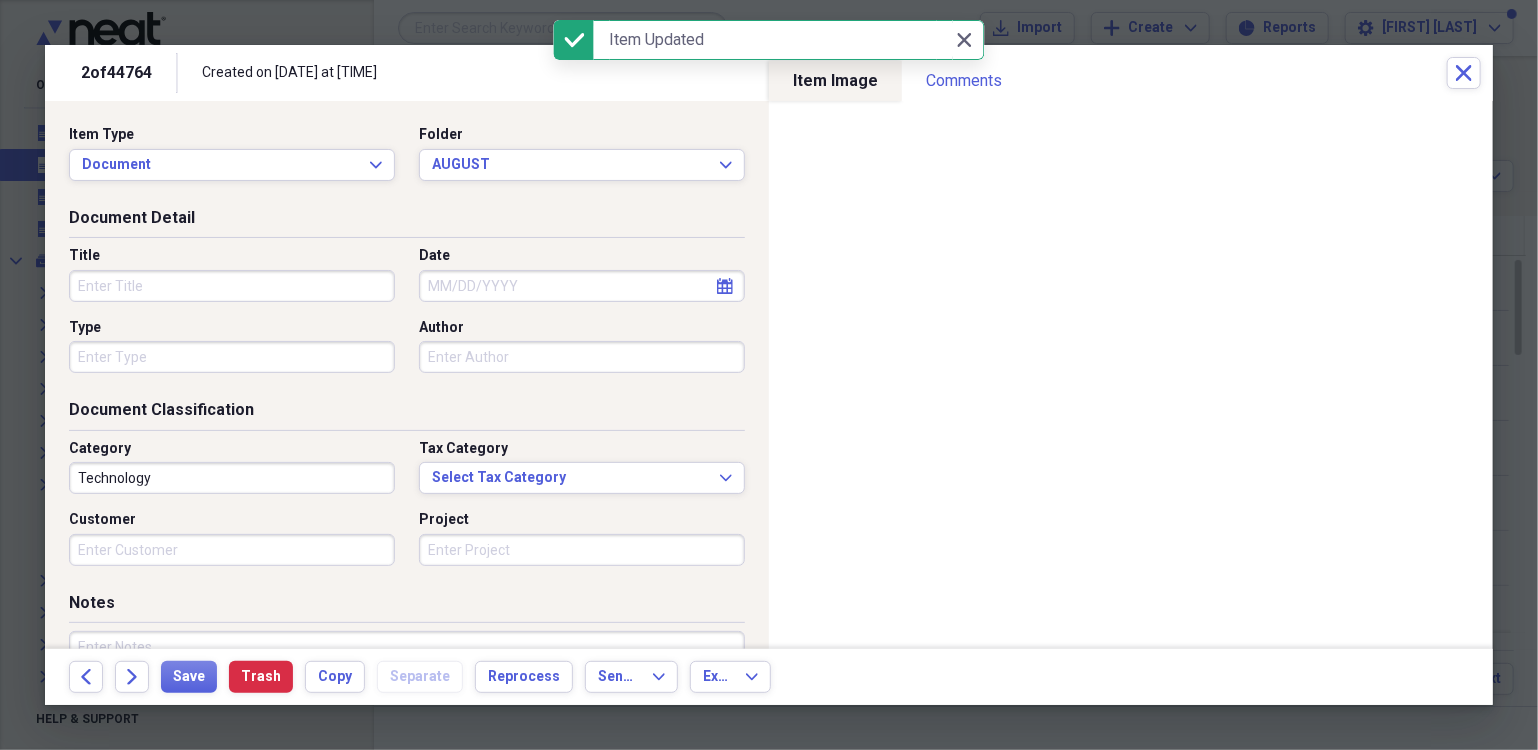 click on "Title" at bounding box center (232, 286) 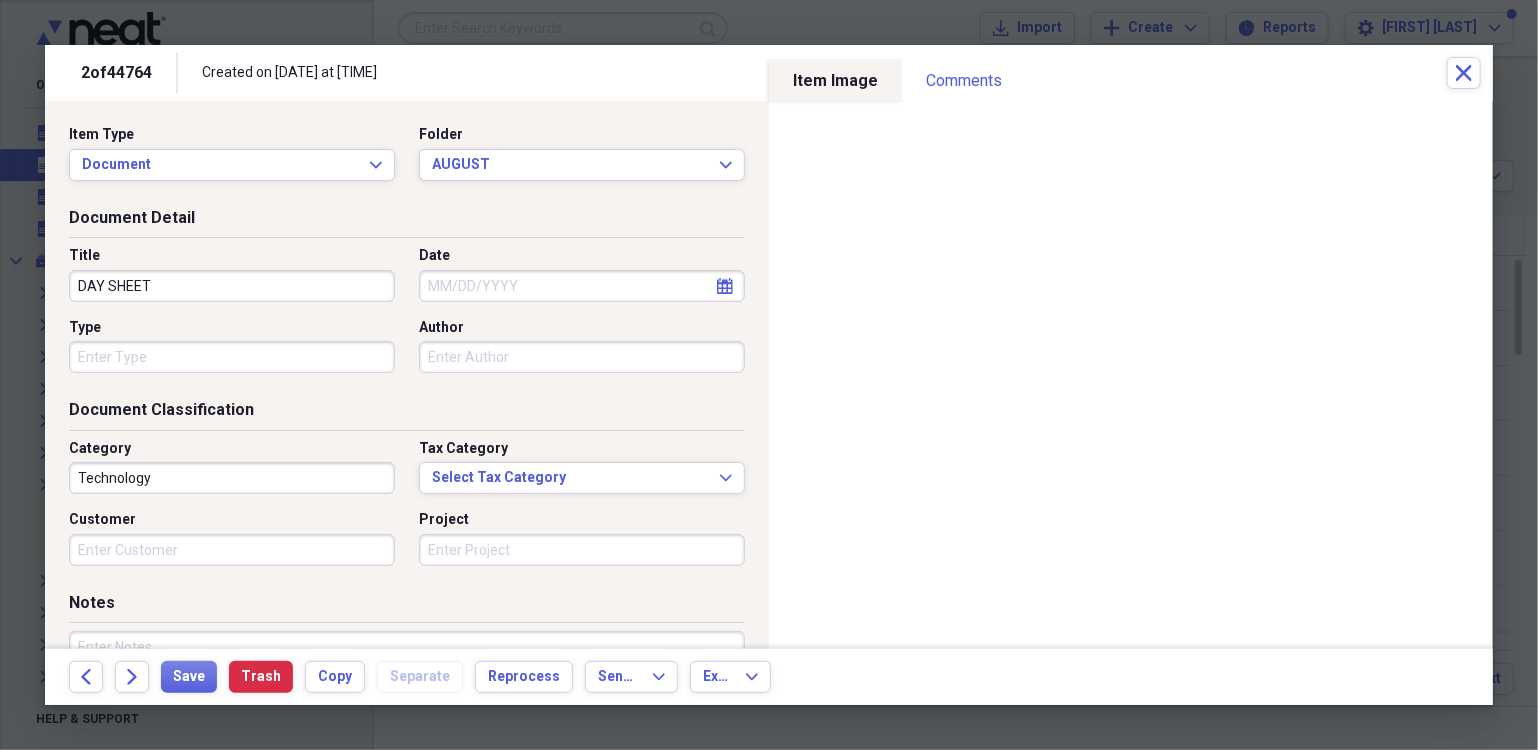 type on "DAY SHEET" 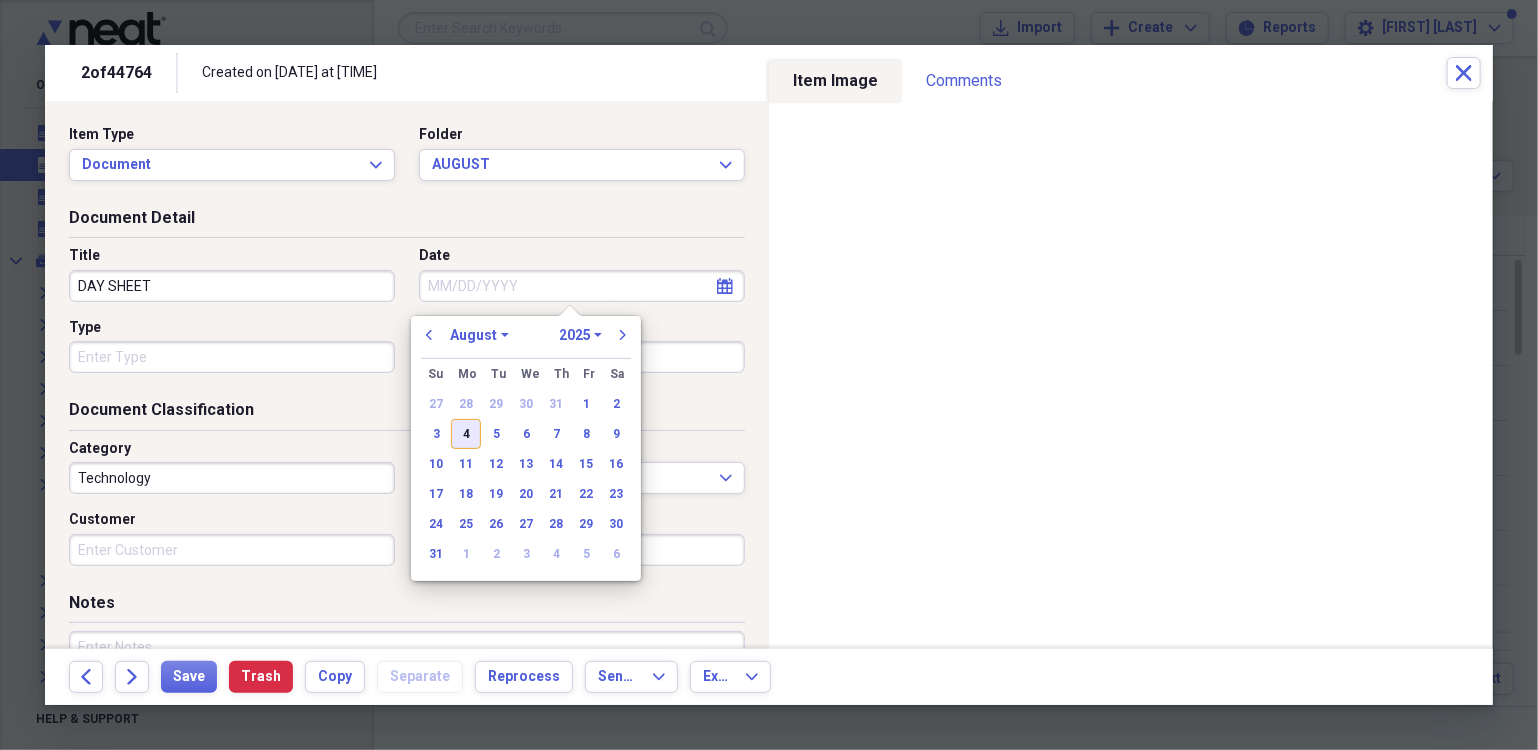 click on "4" at bounding box center (466, 434) 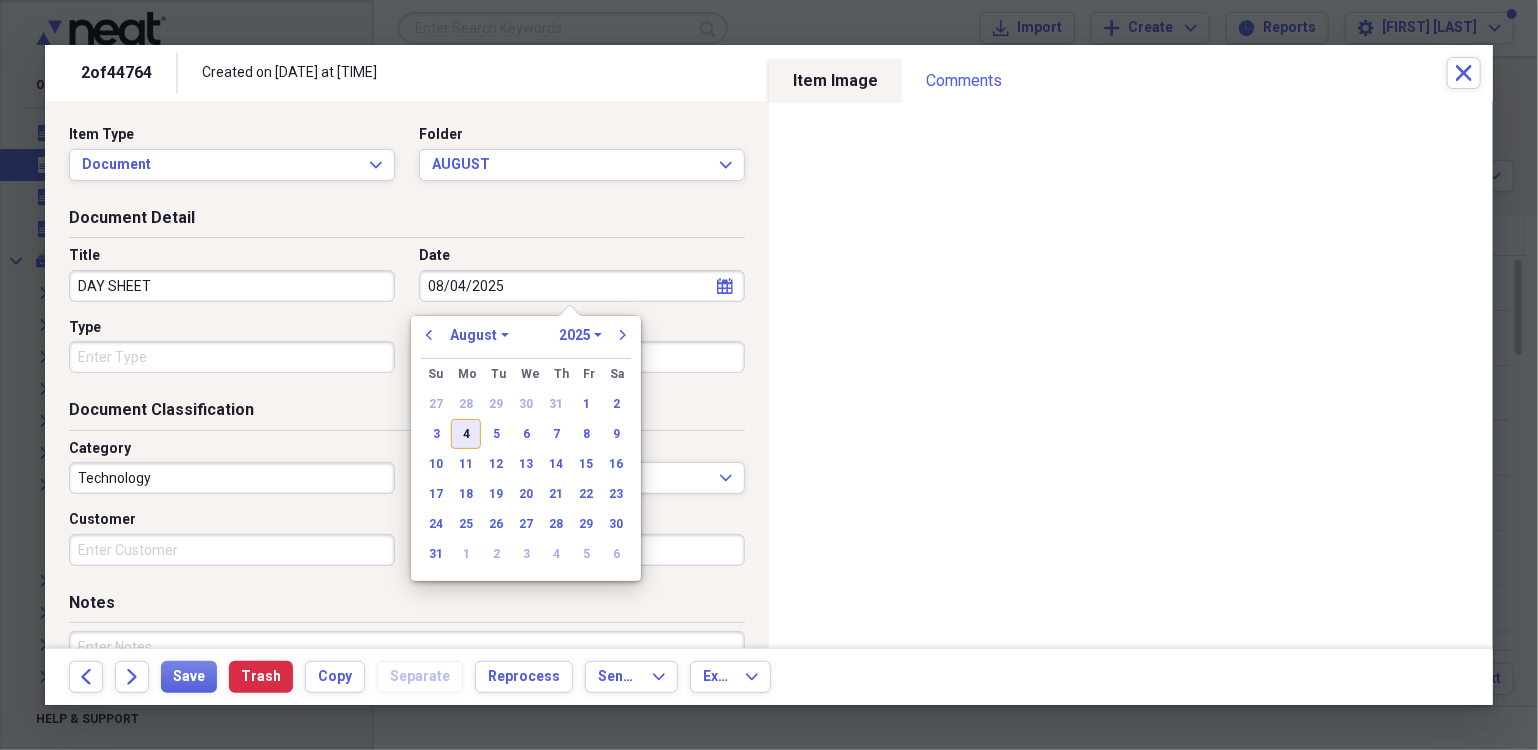 type on "08/04/2025" 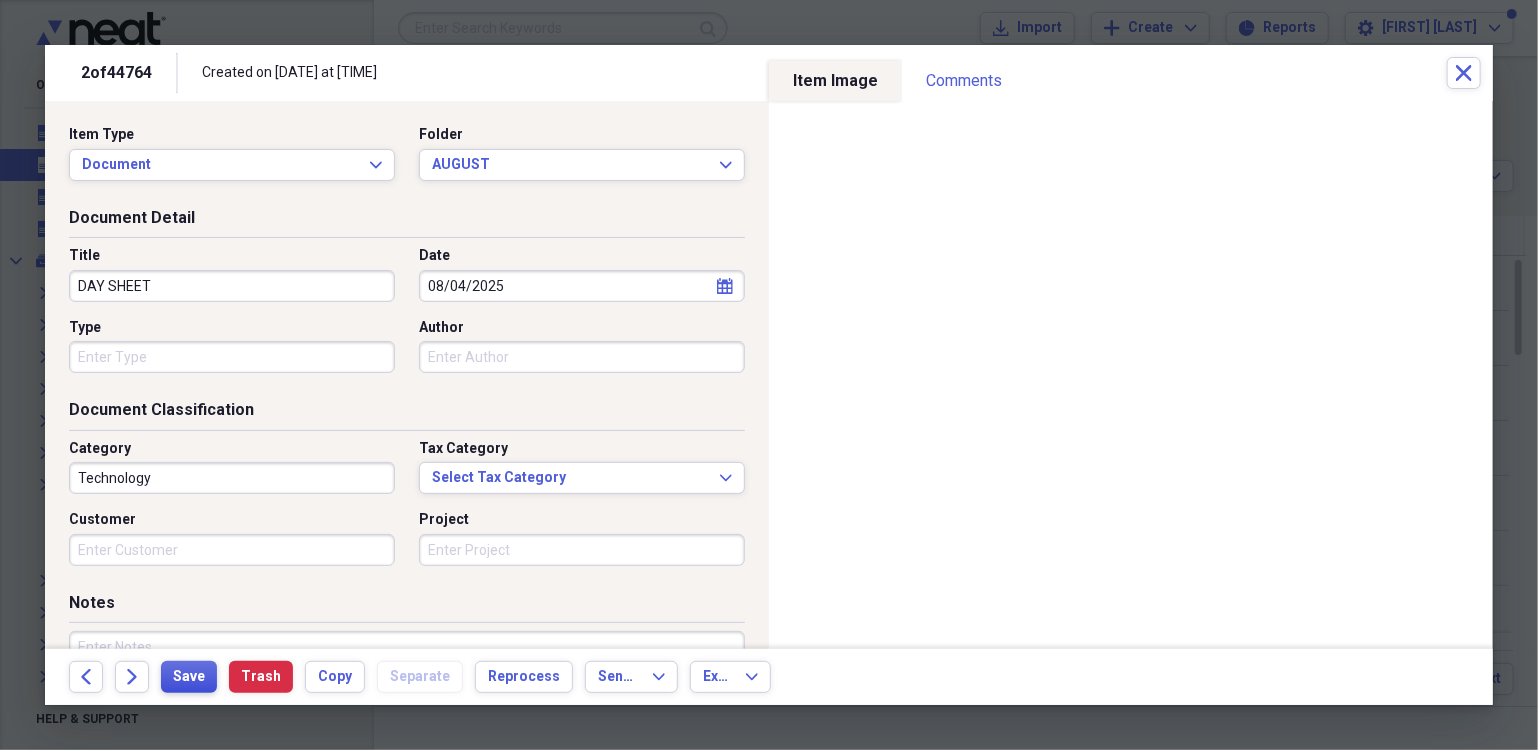 click on "Save" at bounding box center [189, 677] 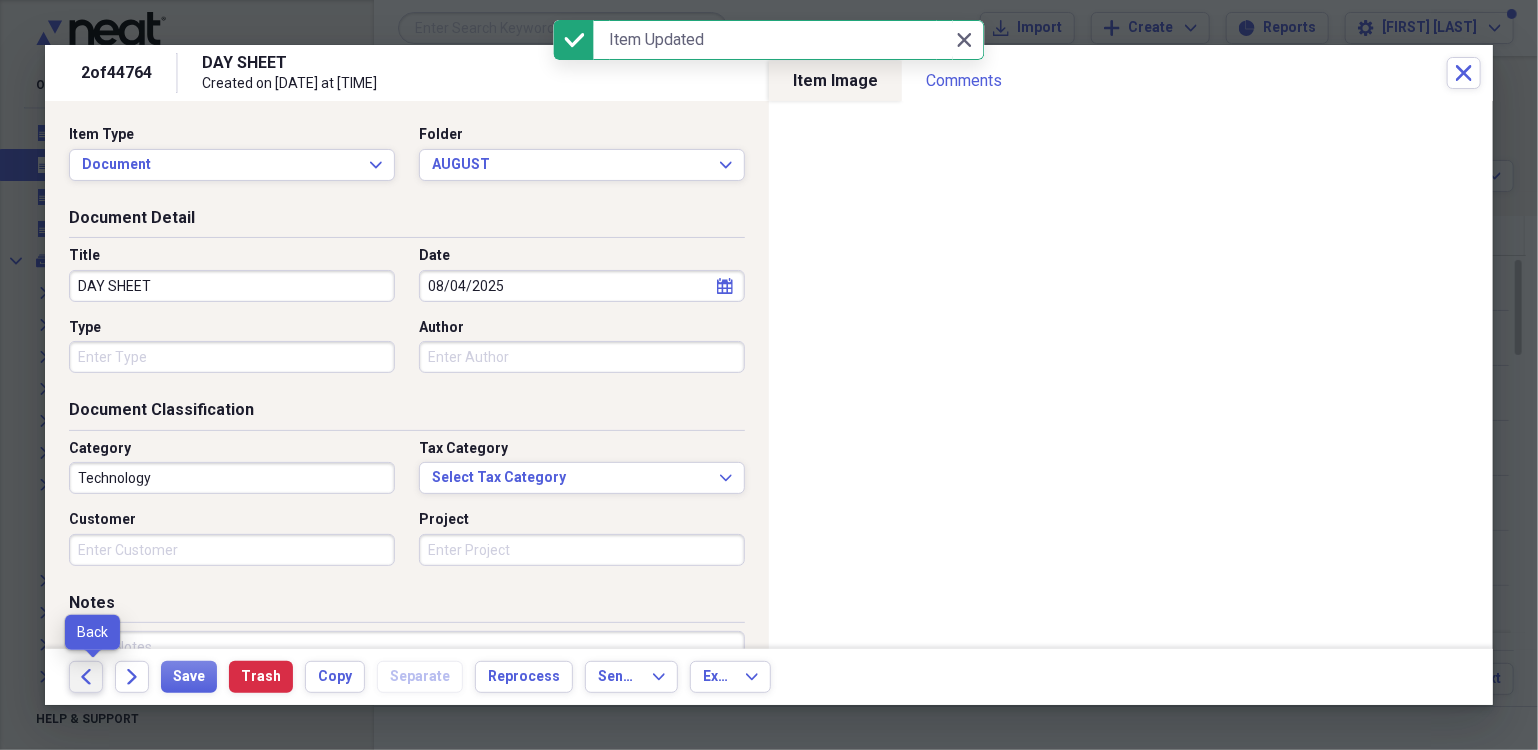 click on "Back" 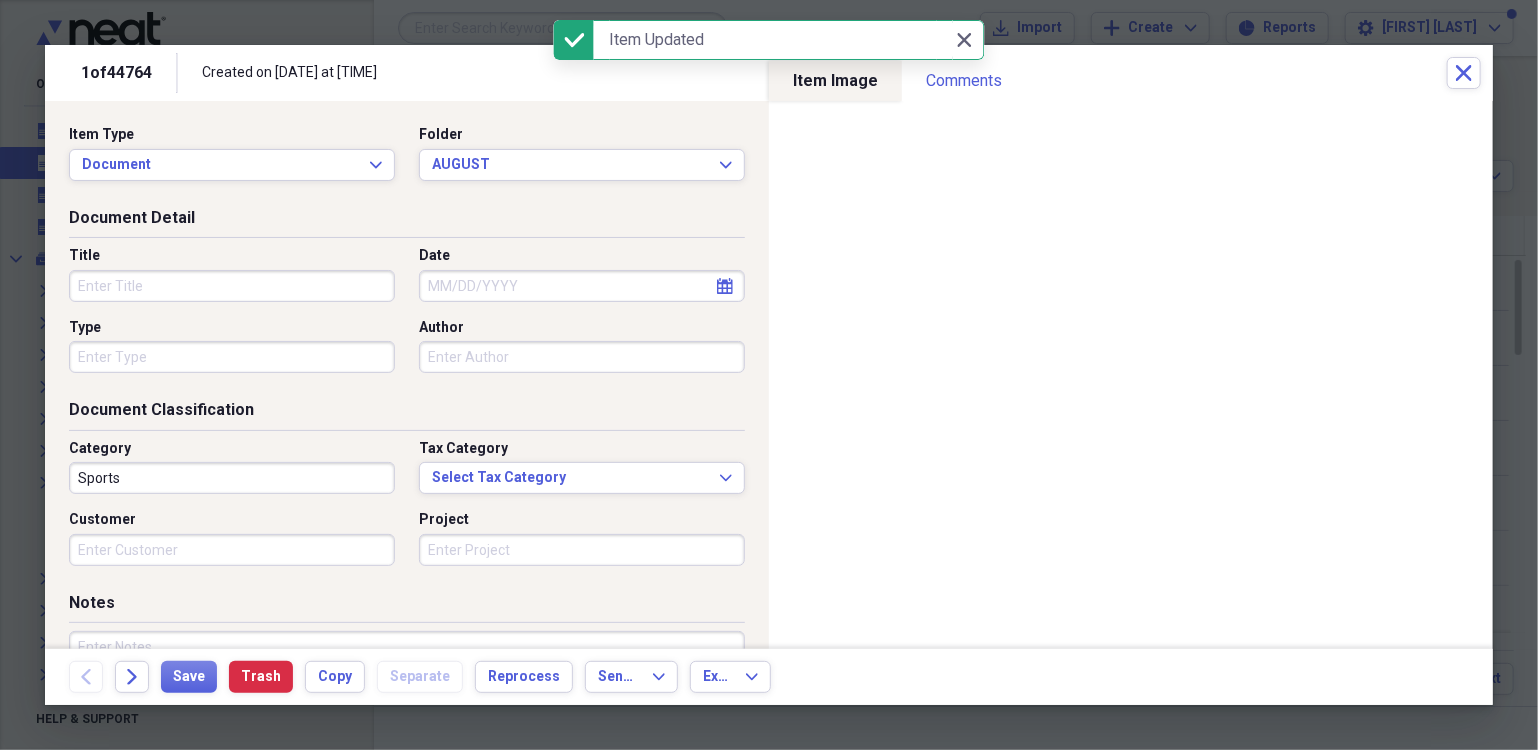 click on "Title" at bounding box center (232, 286) 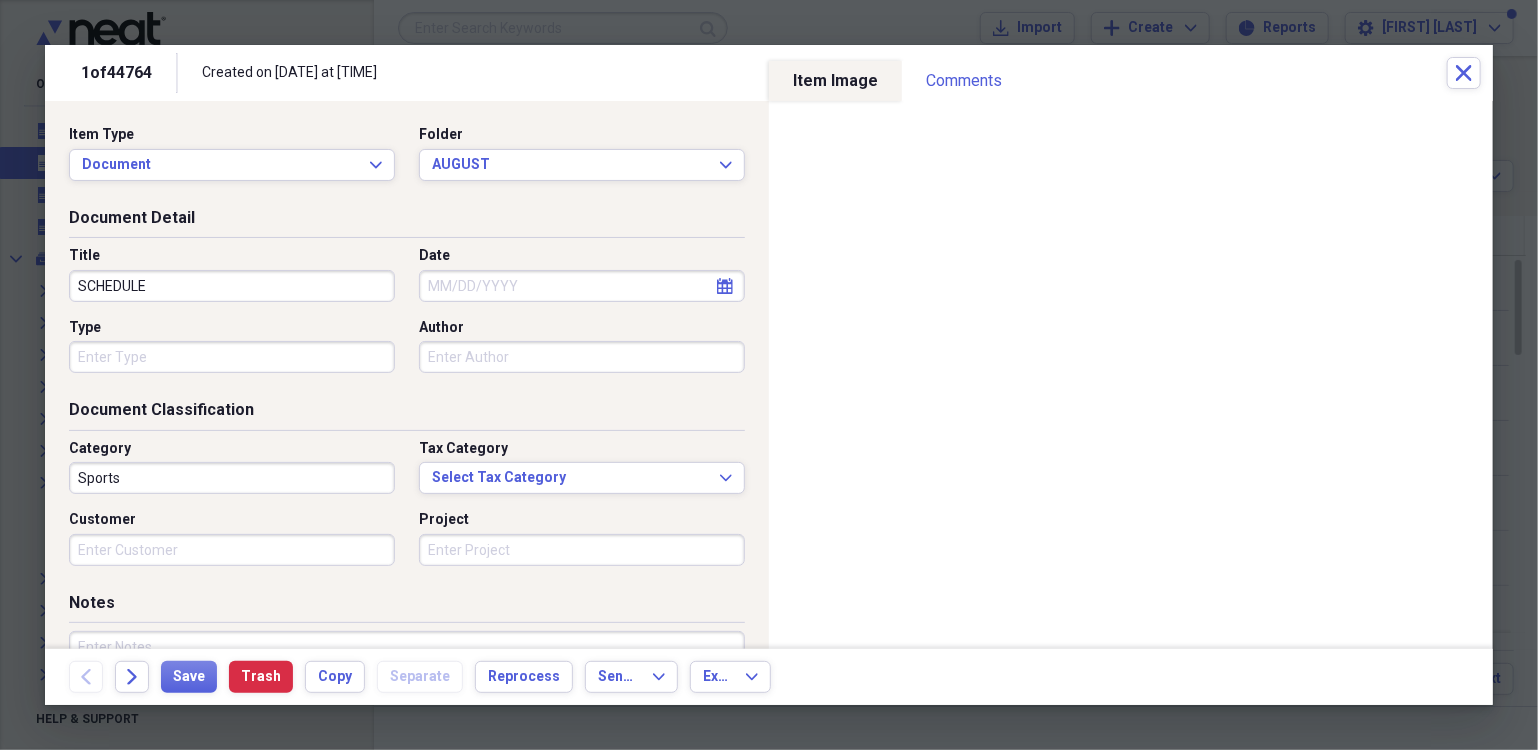 type on "SCHEDULE" 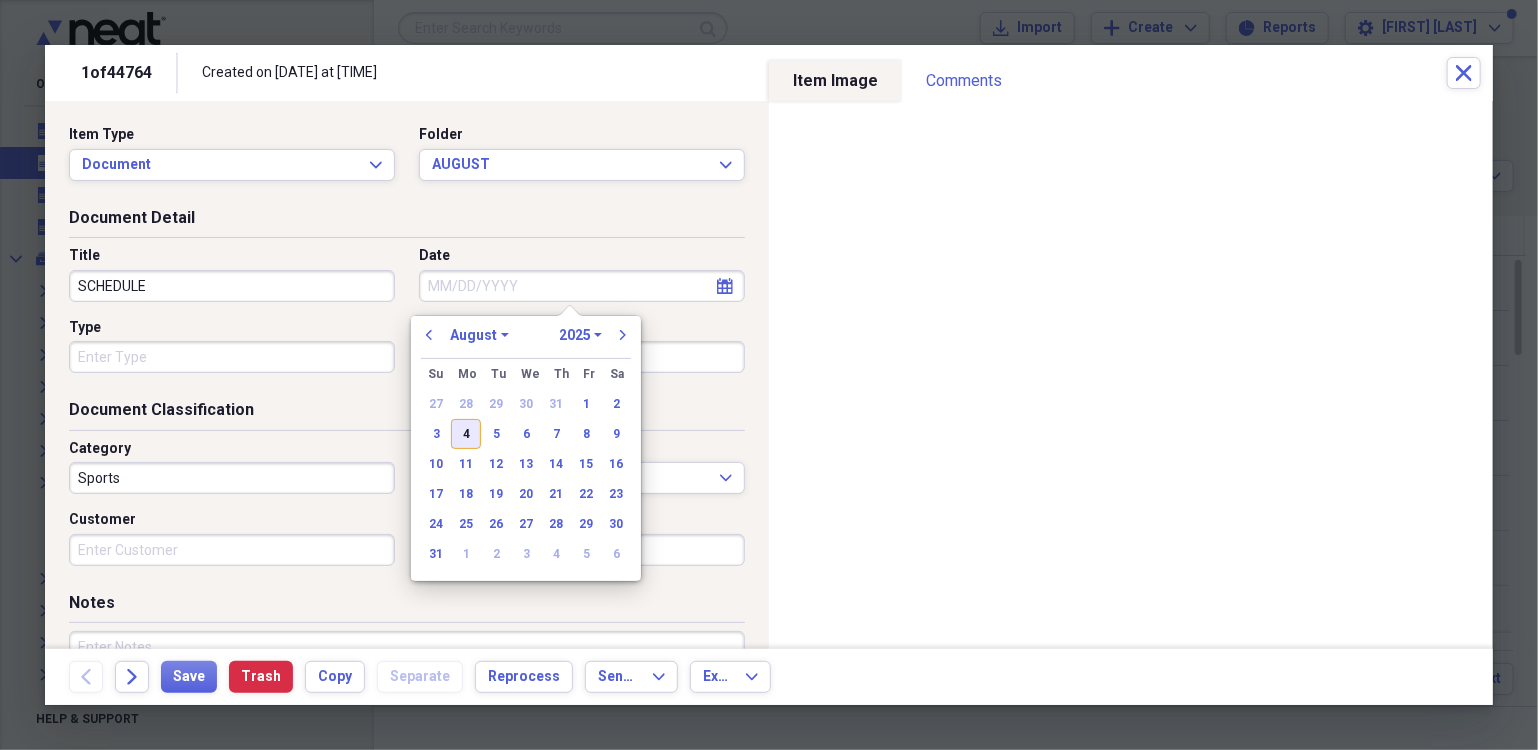 click on "4" at bounding box center (466, 434) 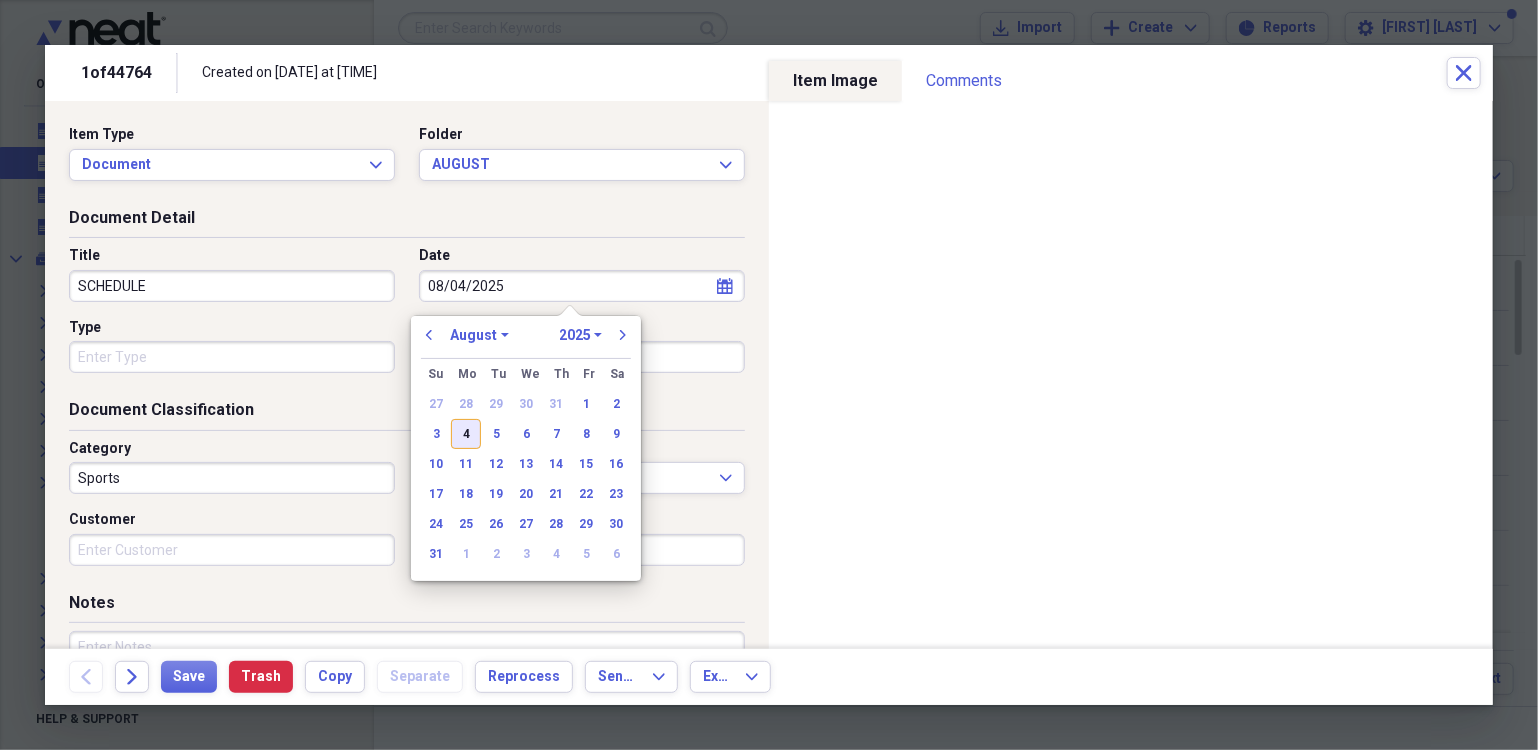 type on "08/04/2025" 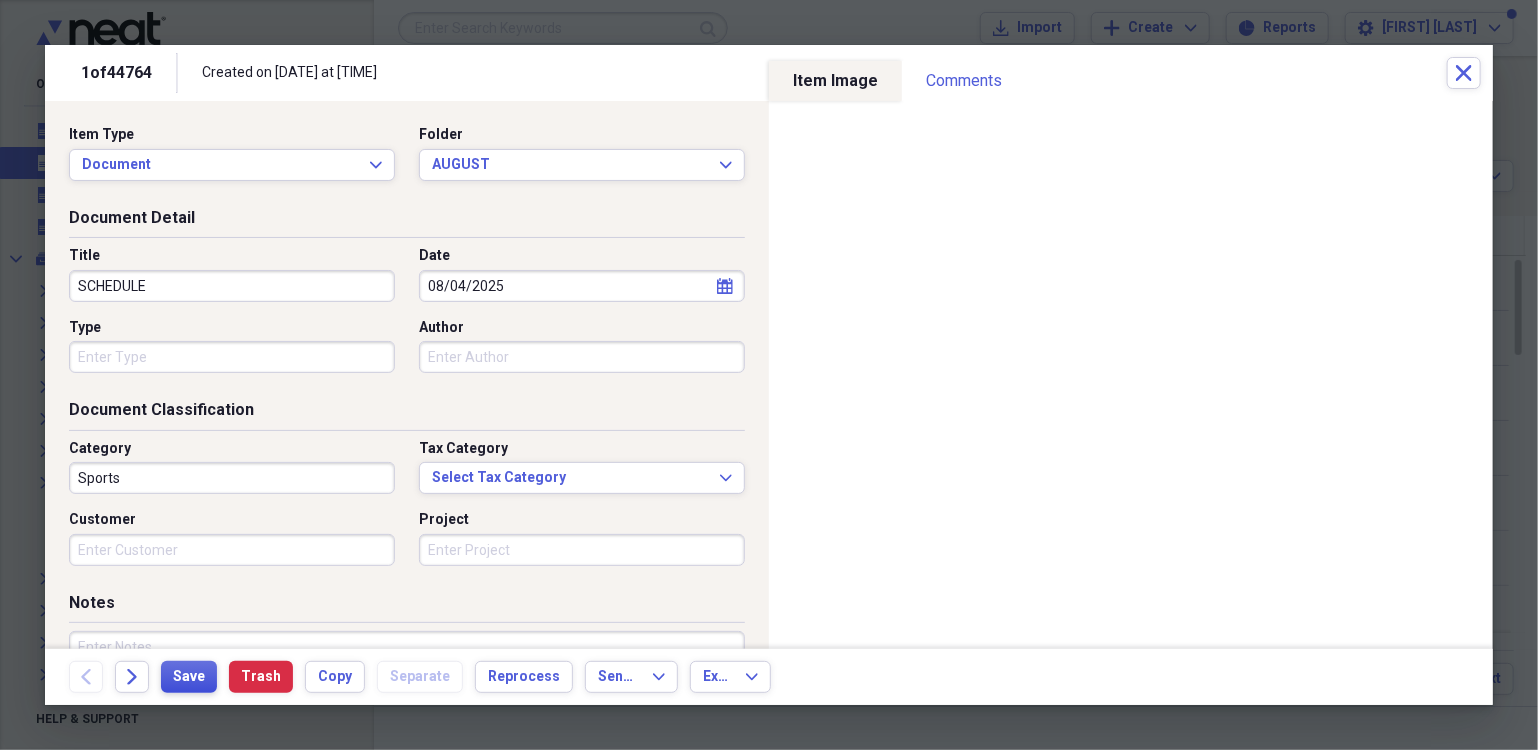 click on "Save" at bounding box center [189, 677] 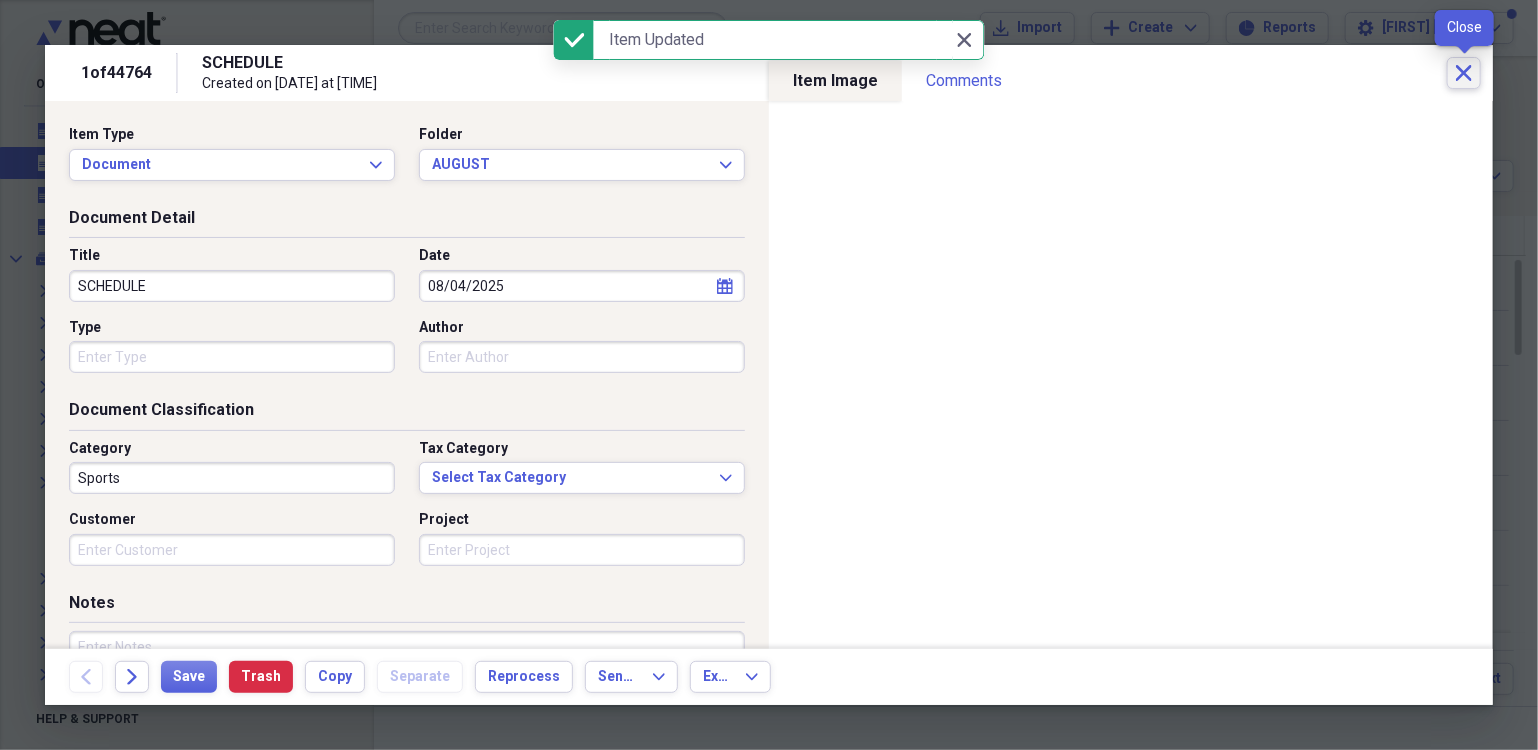 click 